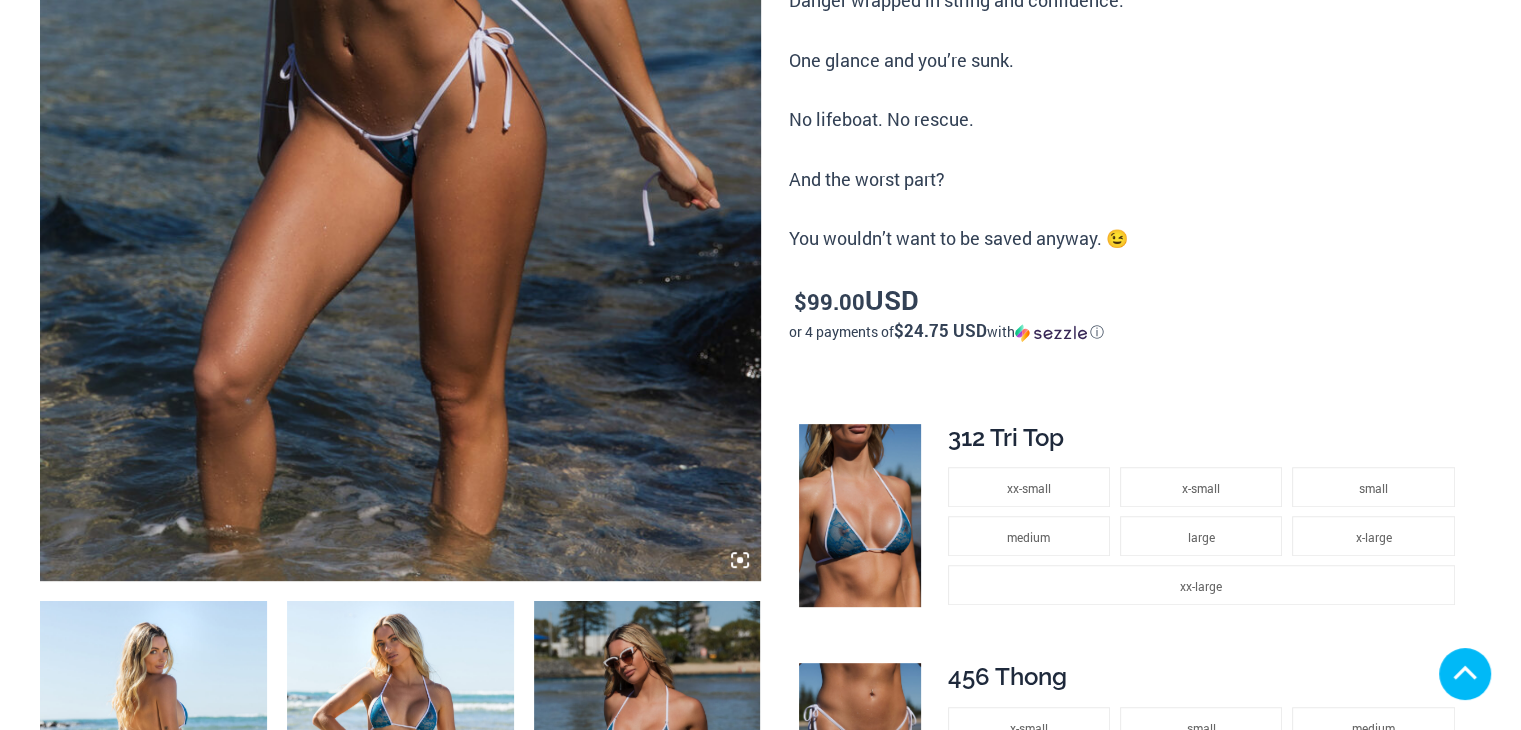 scroll, scrollTop: 1100, scrollLeft: 0, axis: vertical 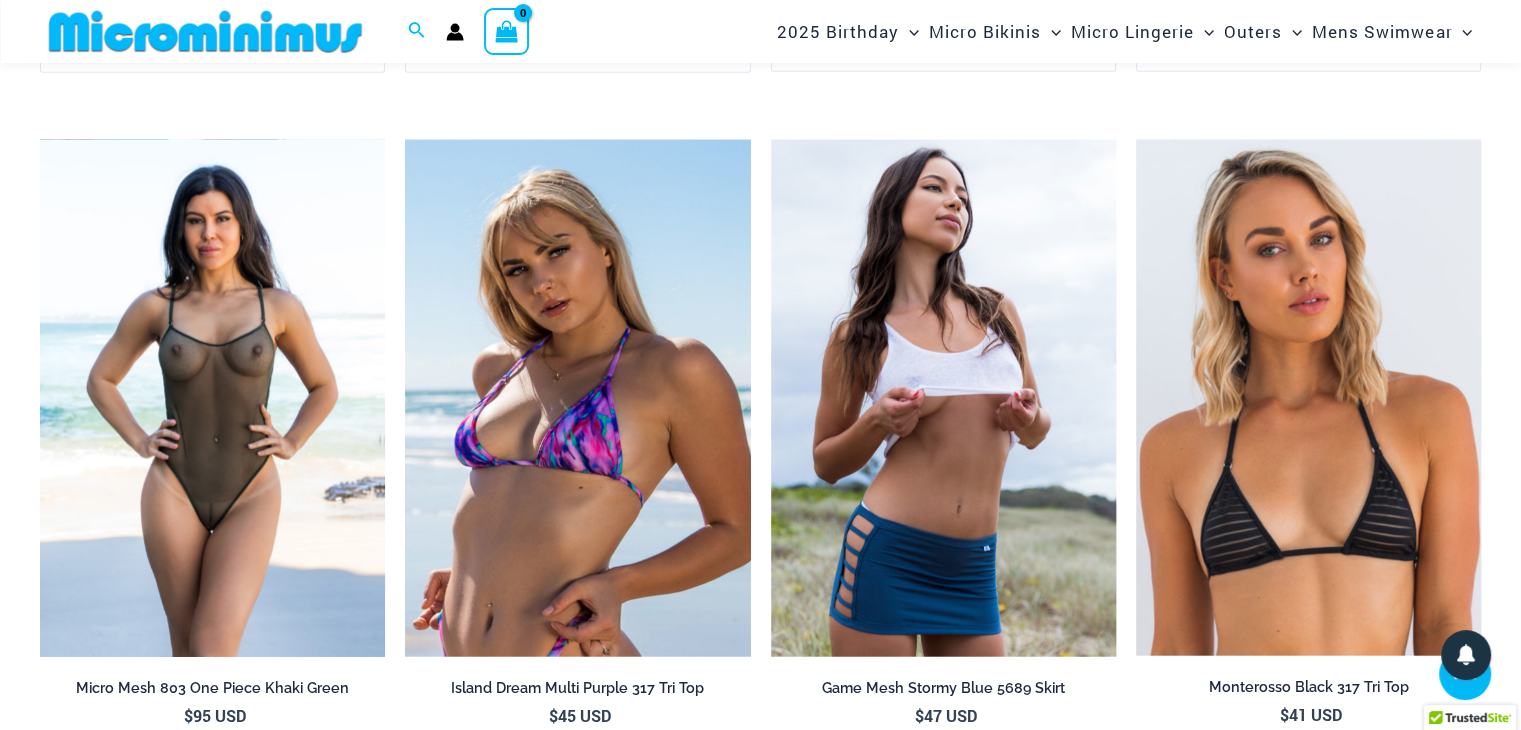 click at bounding box center [212, 399] 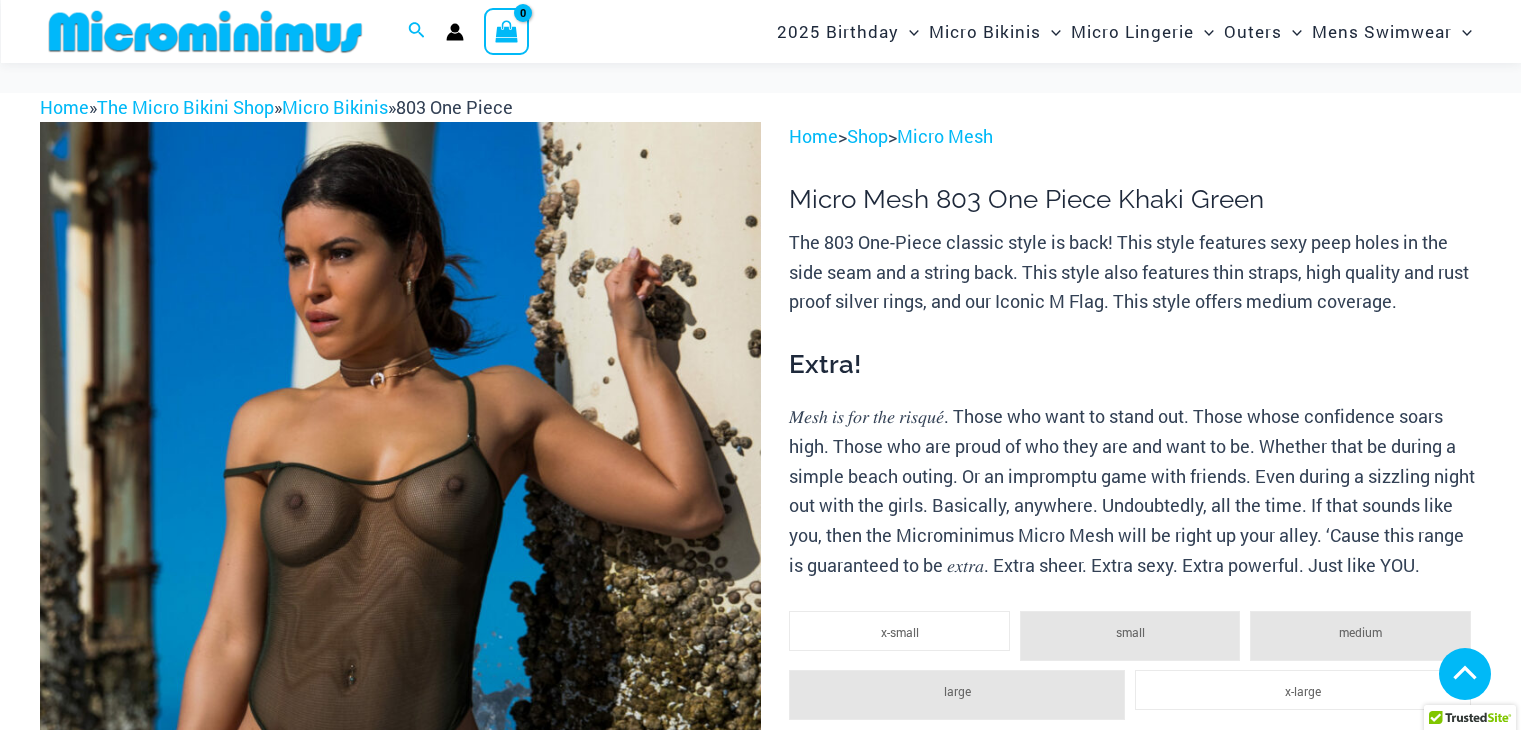 scroll, scrollTop: 988, scrollLeft: 0, axis: vertical 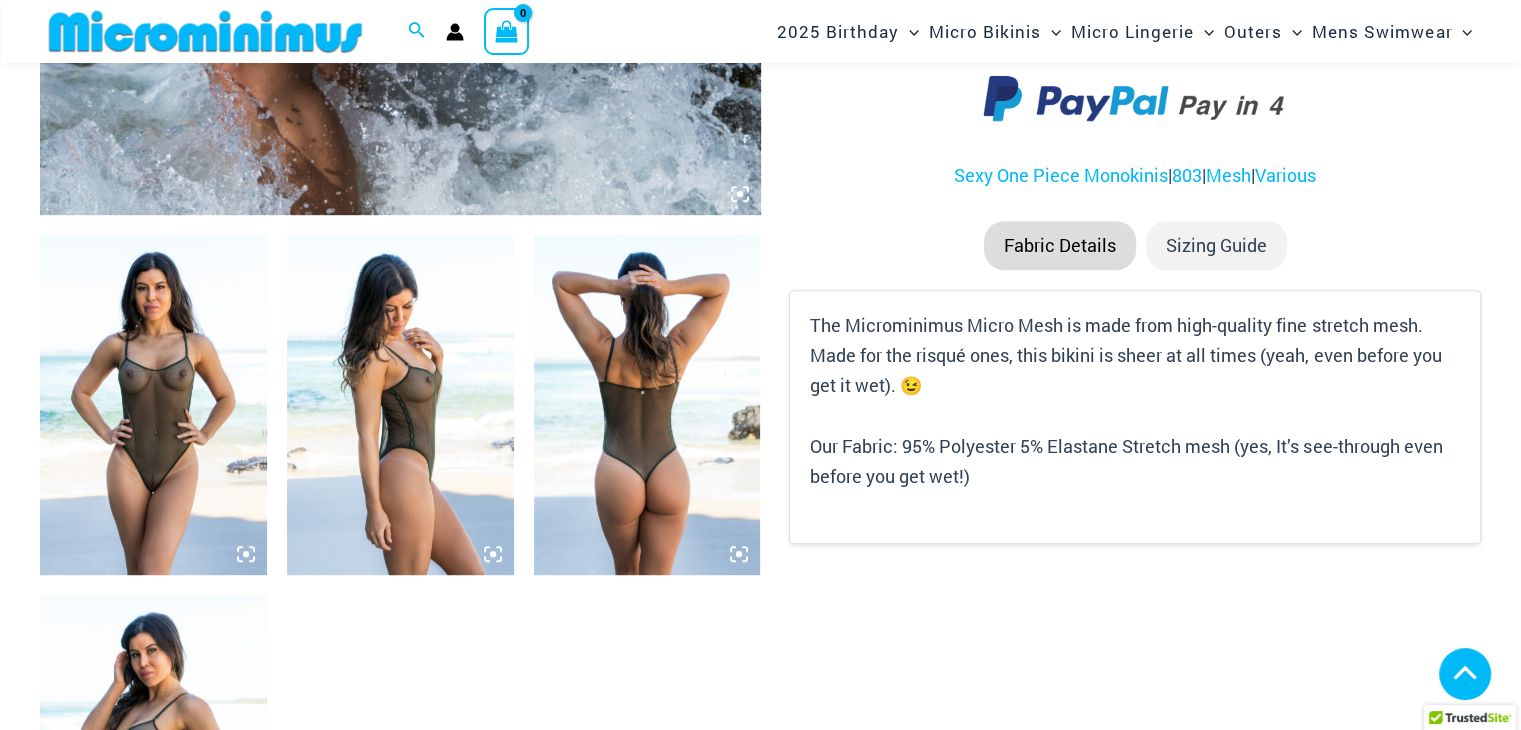 click at bounding box center (153, 405) 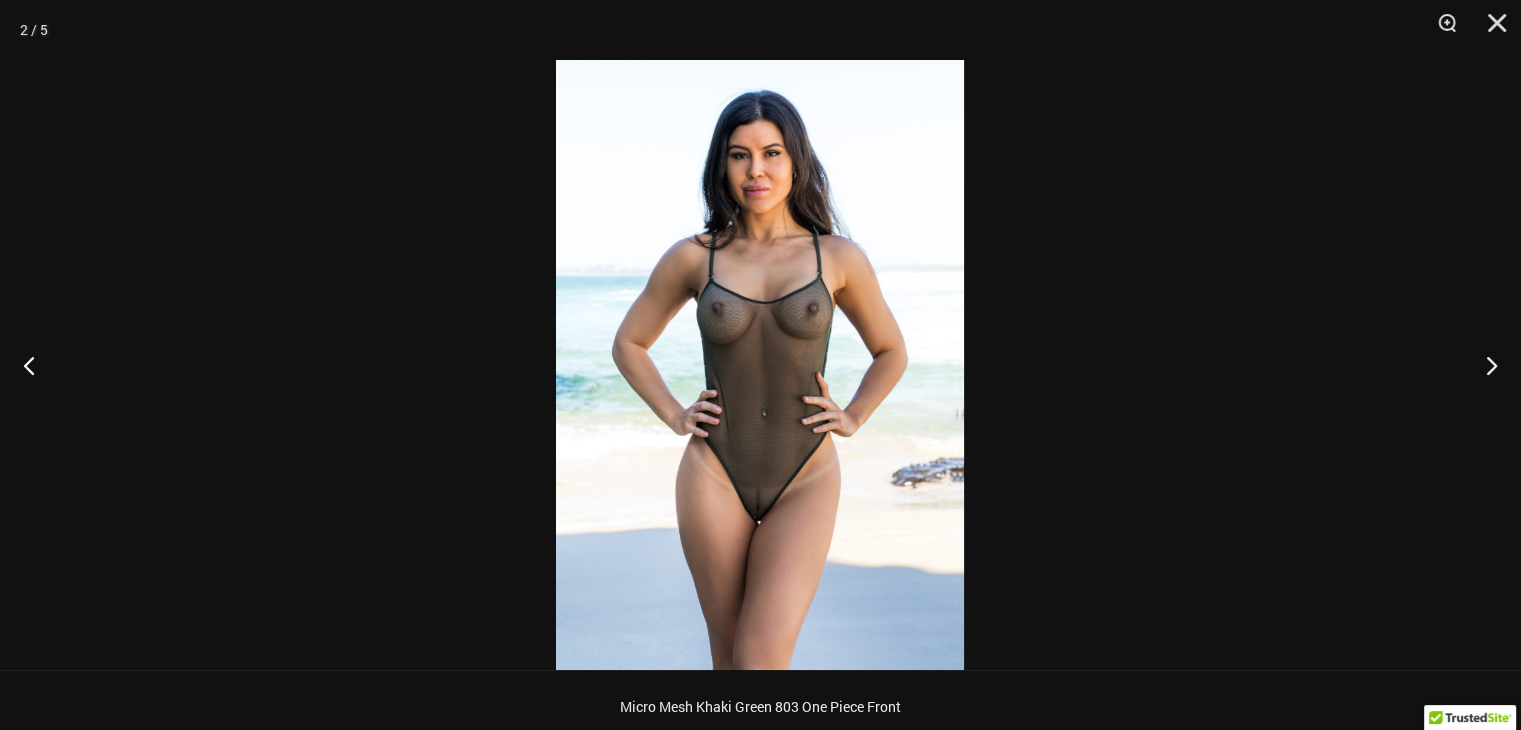 click at bounding box center (760, 365) 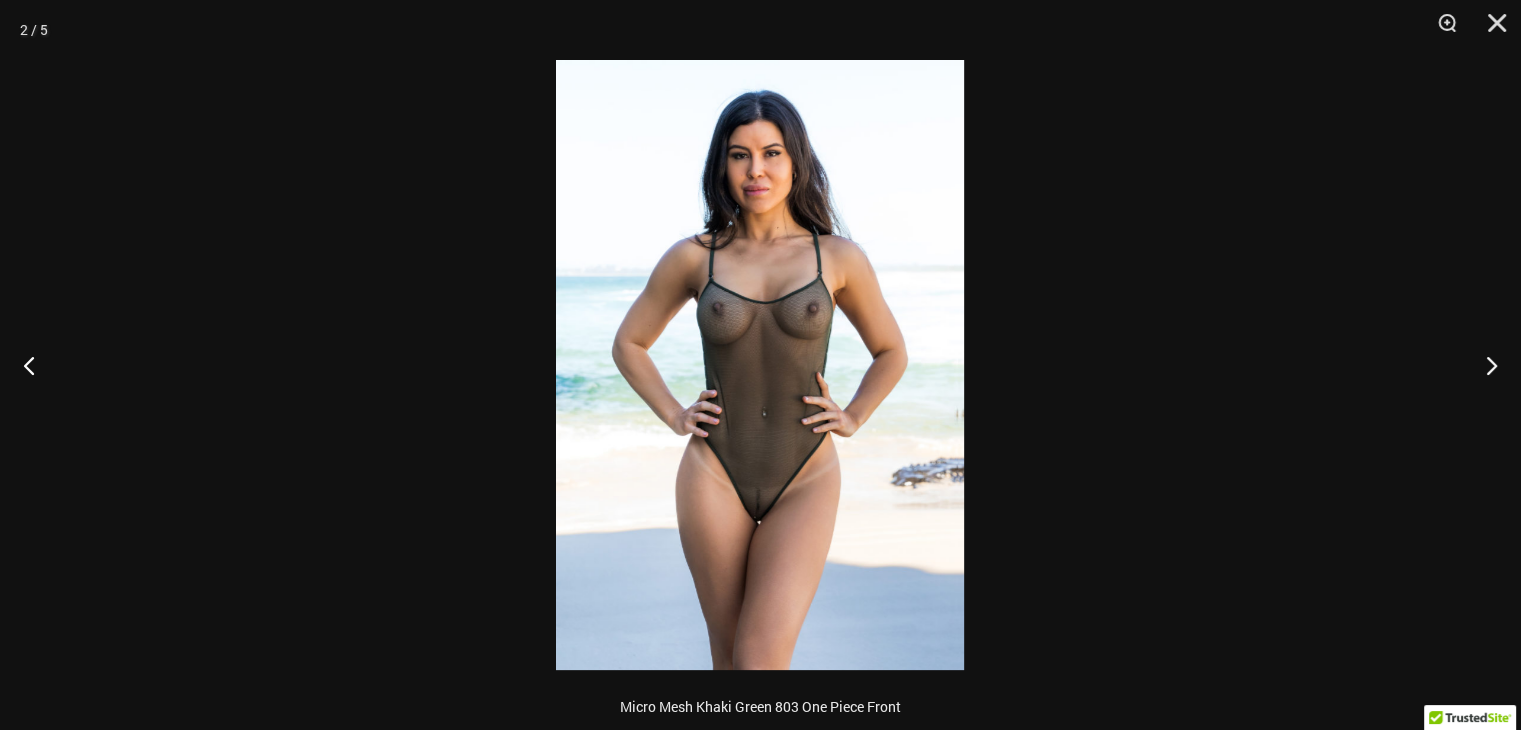 click at bounding box center (760, 365) 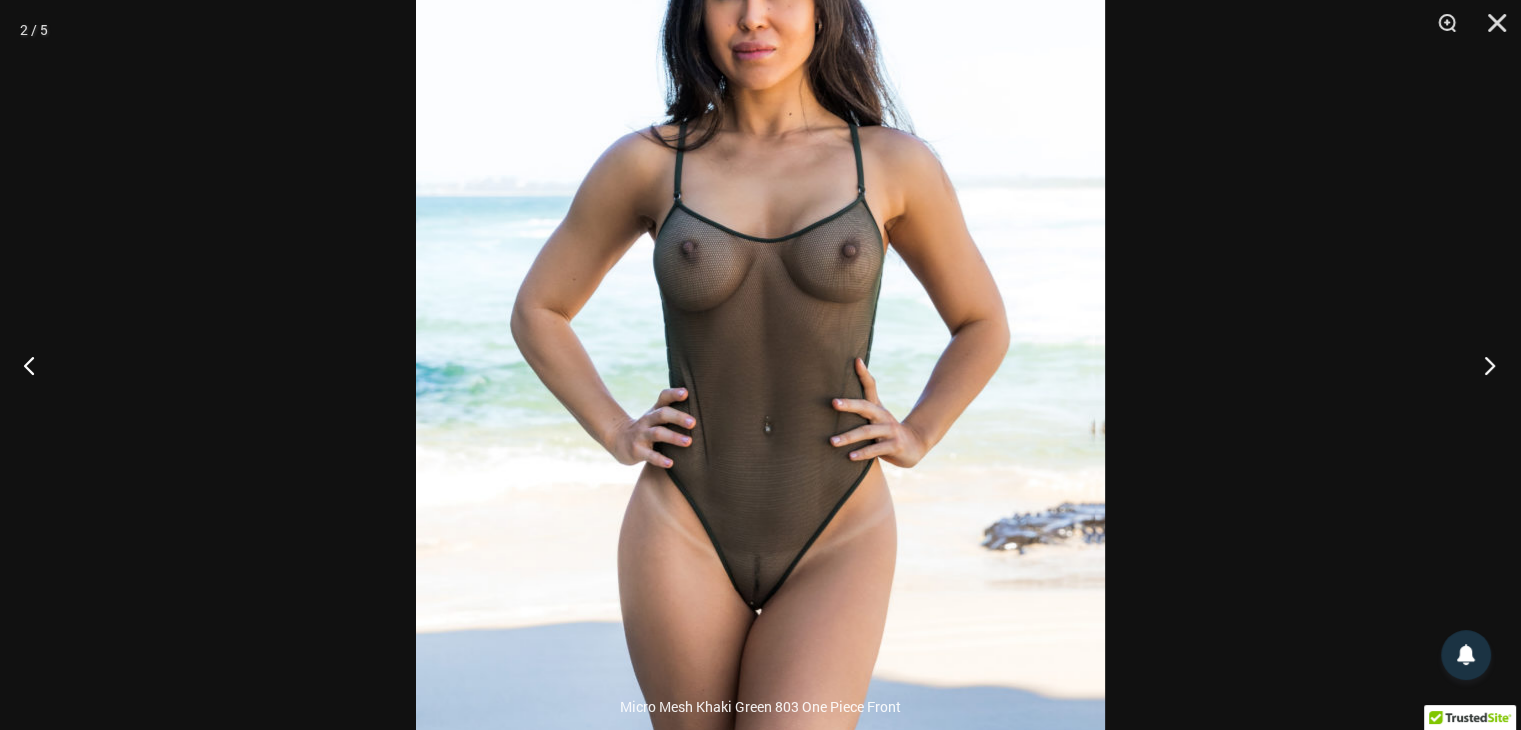 click at bounding box center (1483, 365) 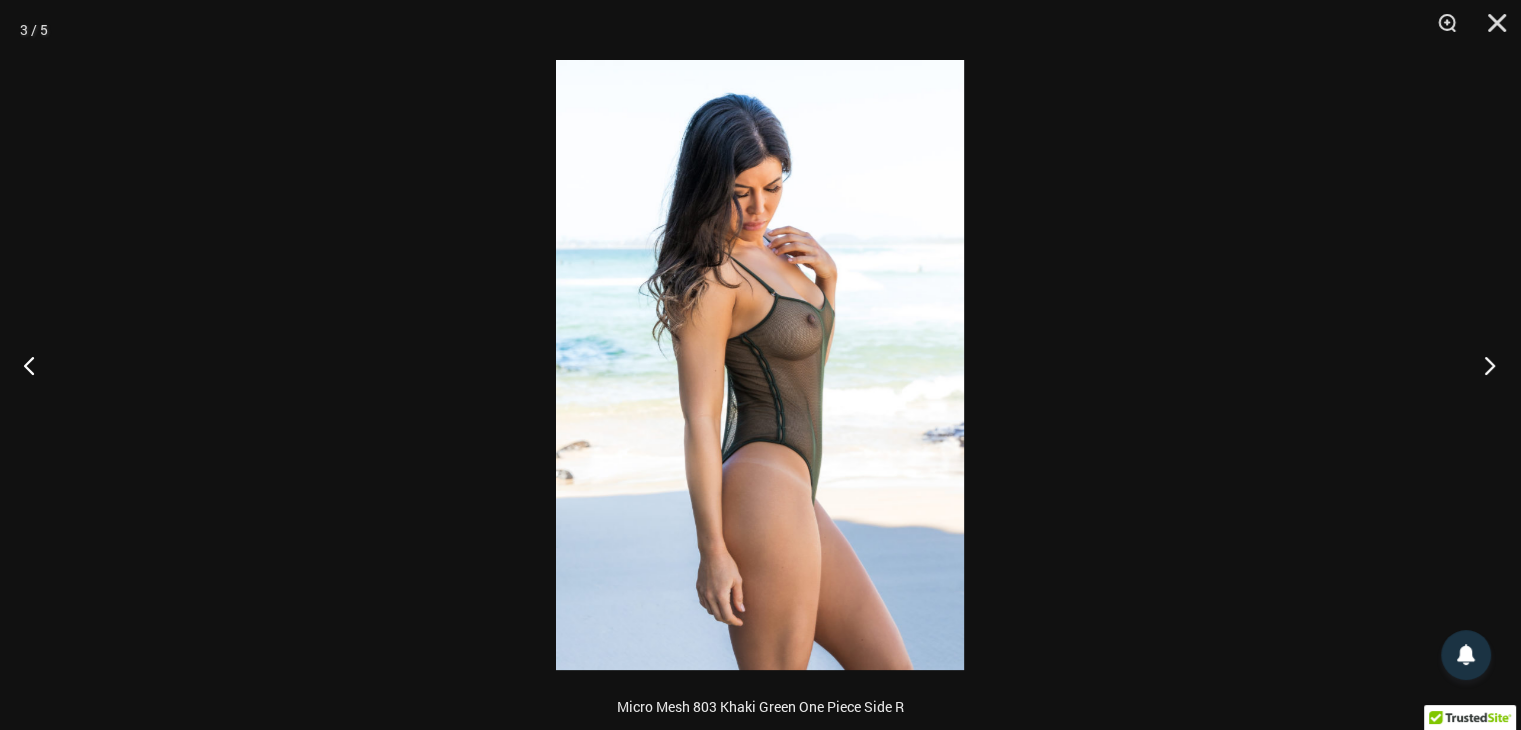 click at bounding box center (1483, 365) 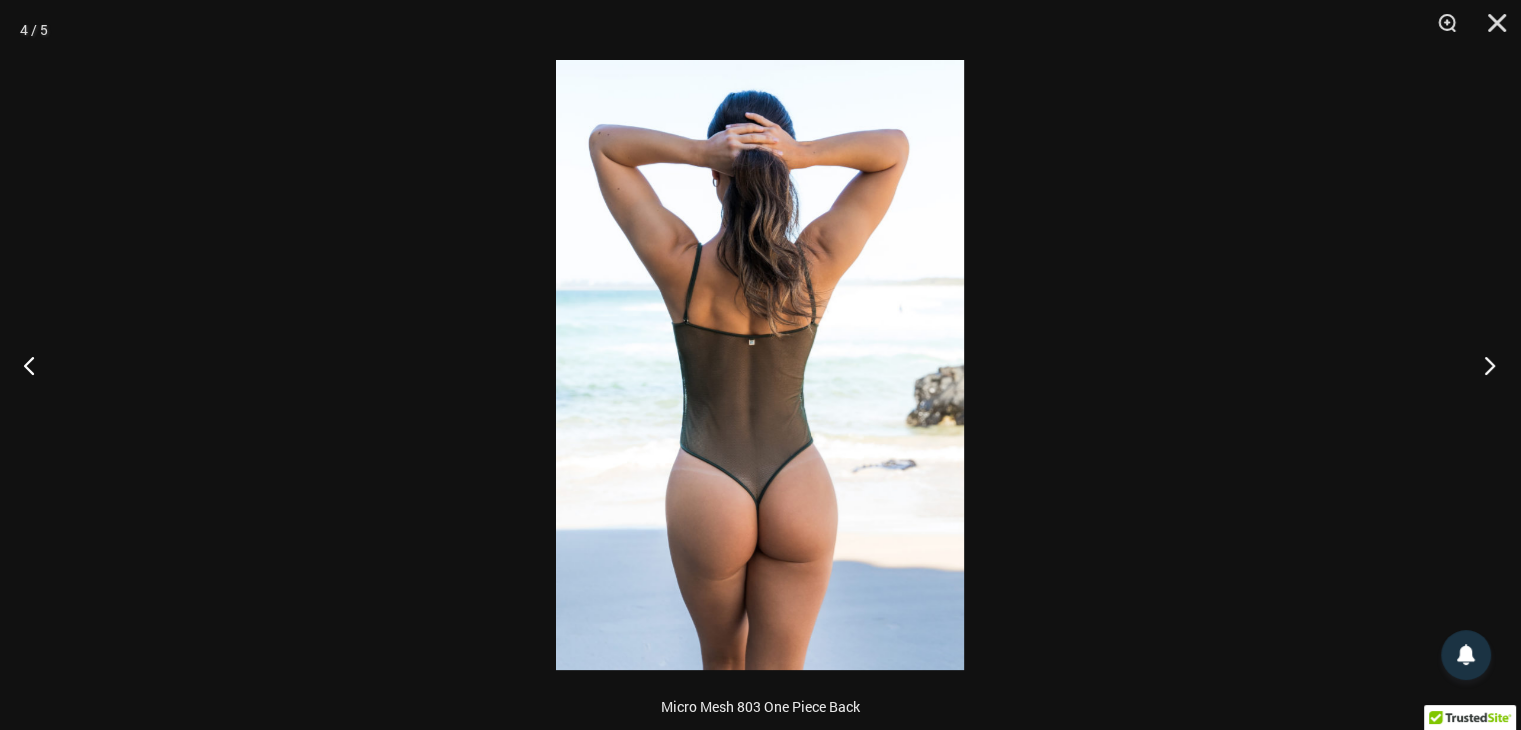 click at bounding box center (1483, 365) 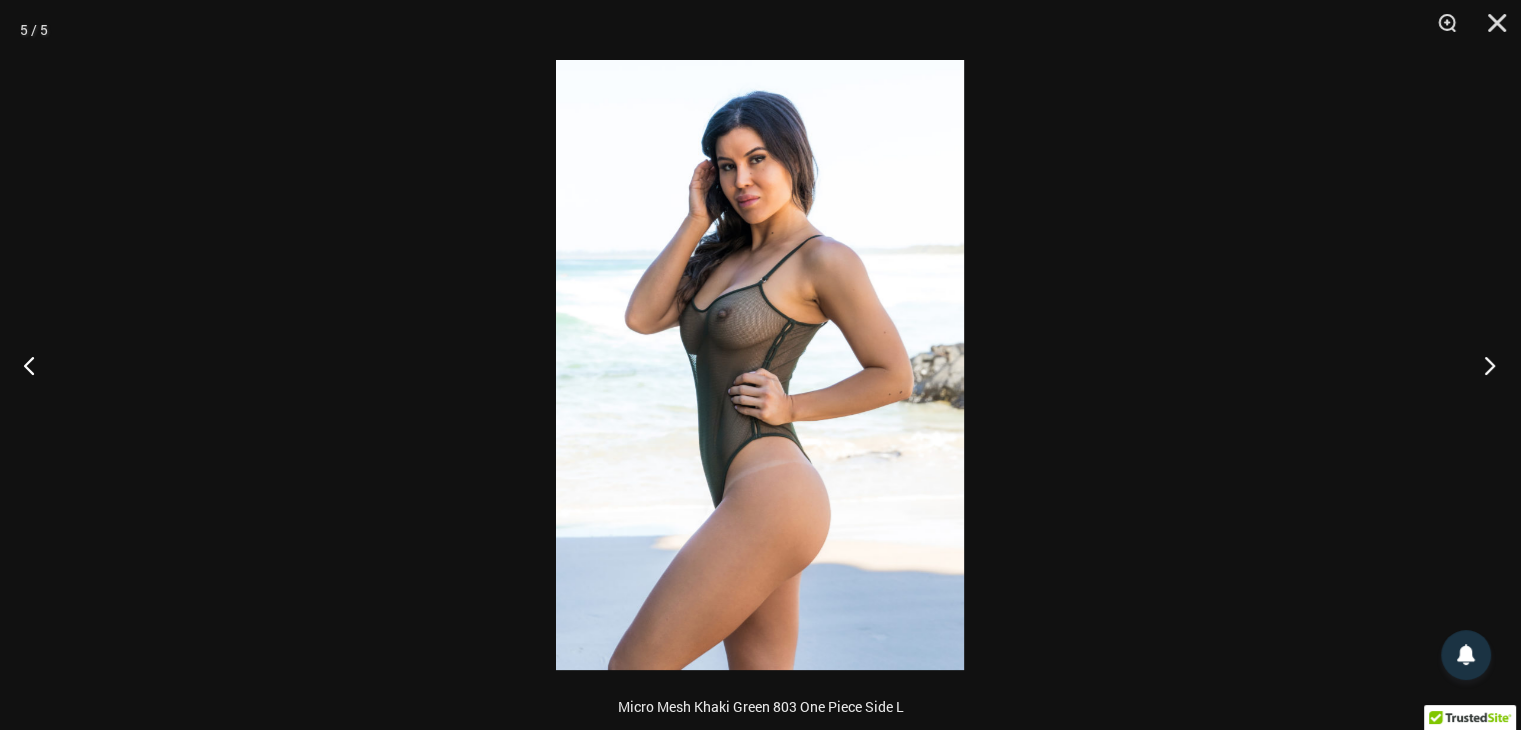 click at bounding box center (1483, 365) 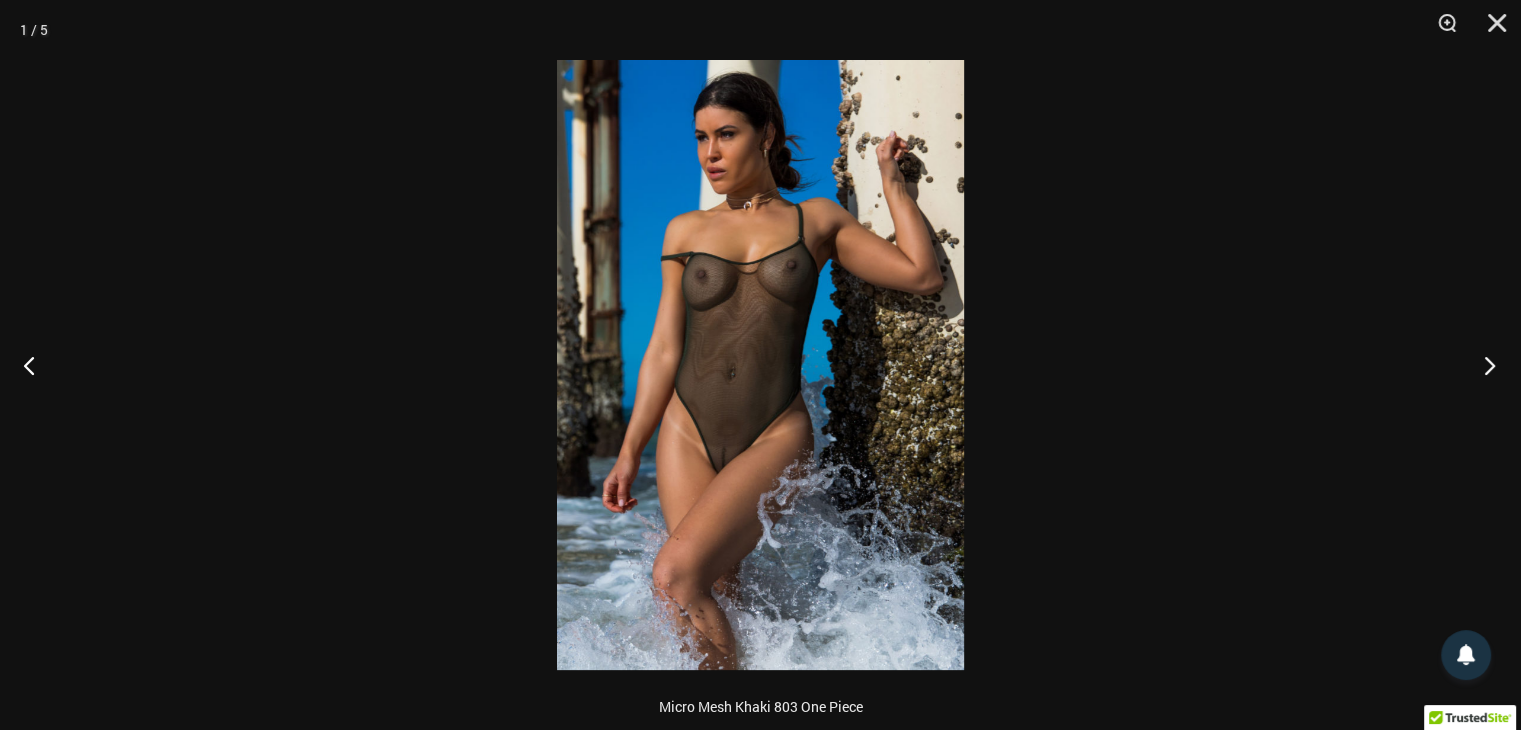click at bounding box center (1483, 365) 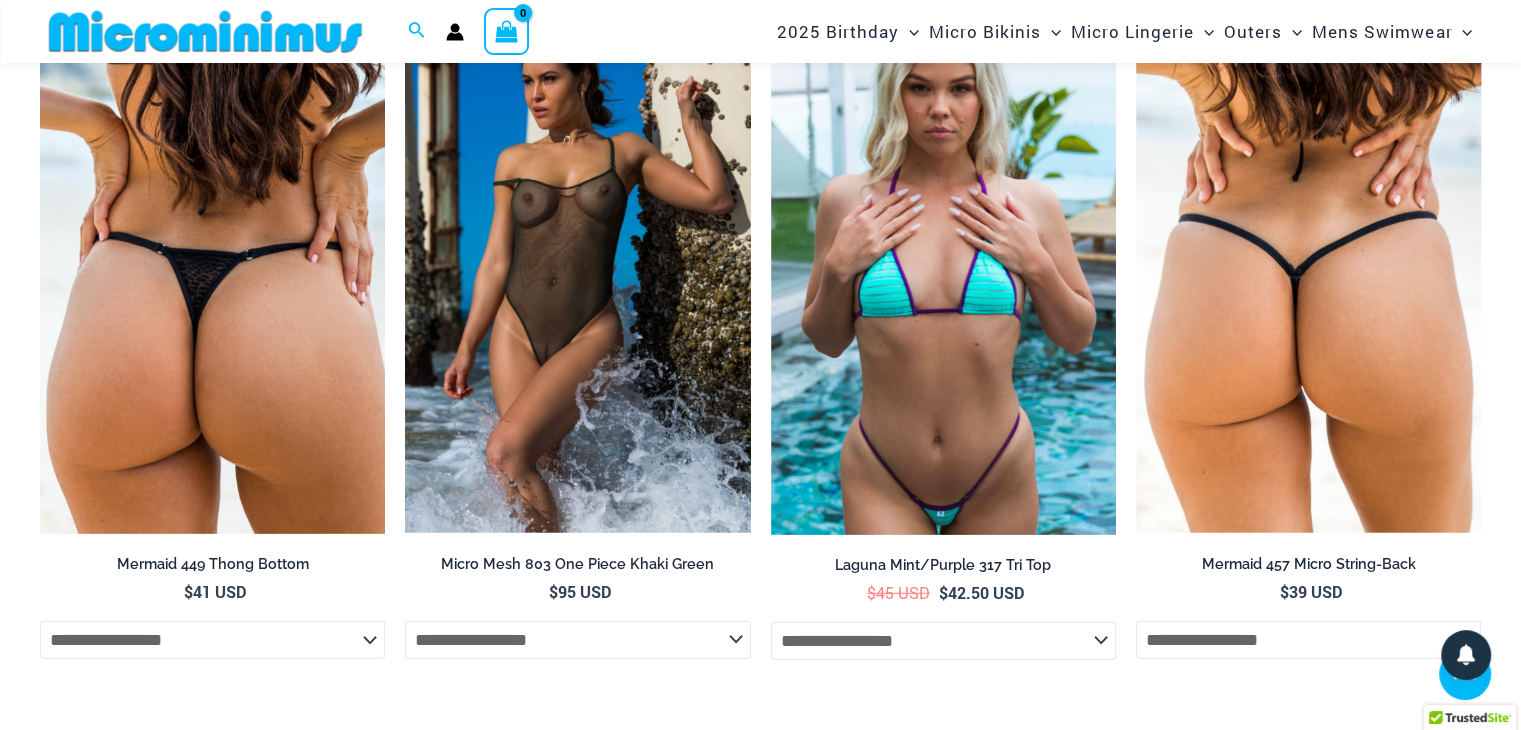 scroll, scrollTop: 5041, scrollLeft: 0, axis: vertical 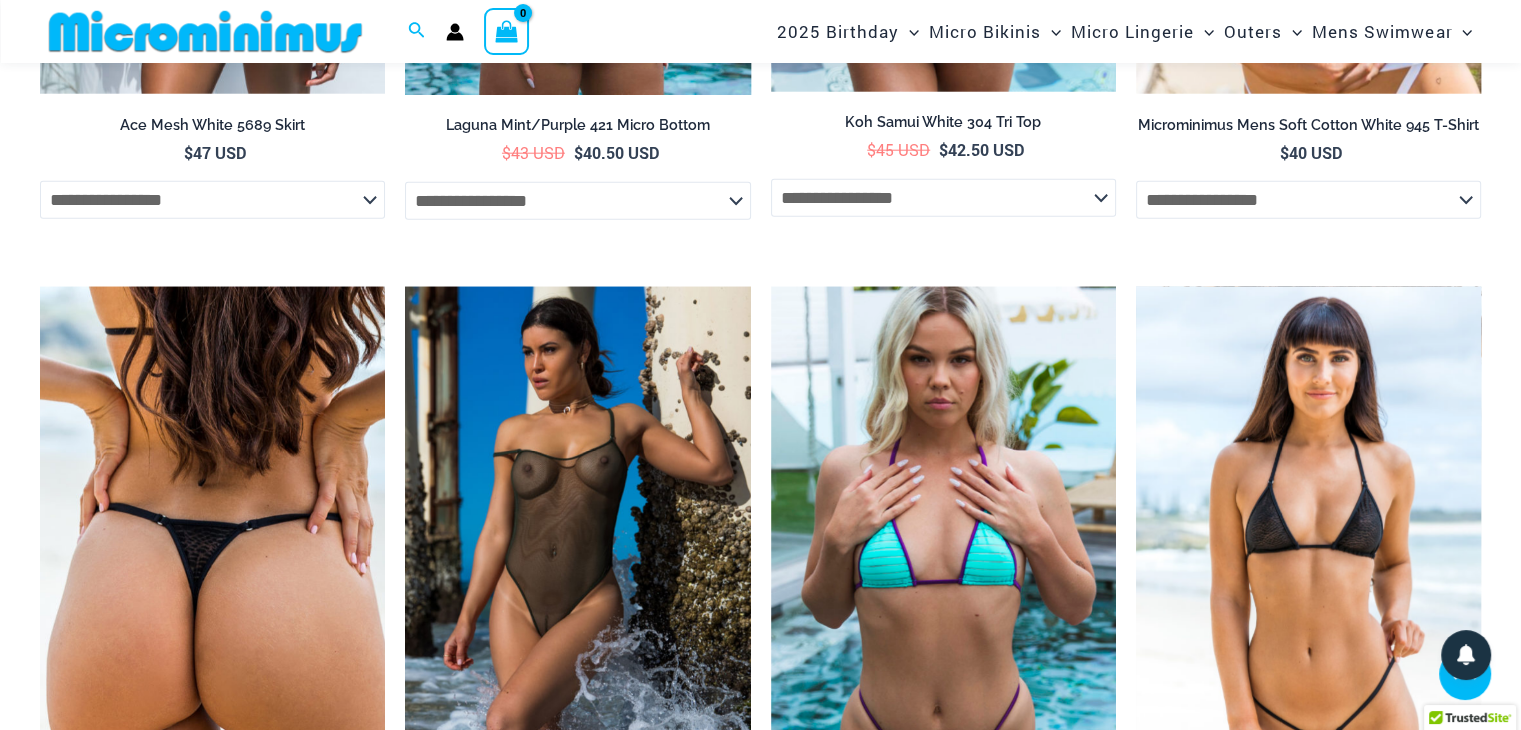 click at bounding box center [1308, 546] 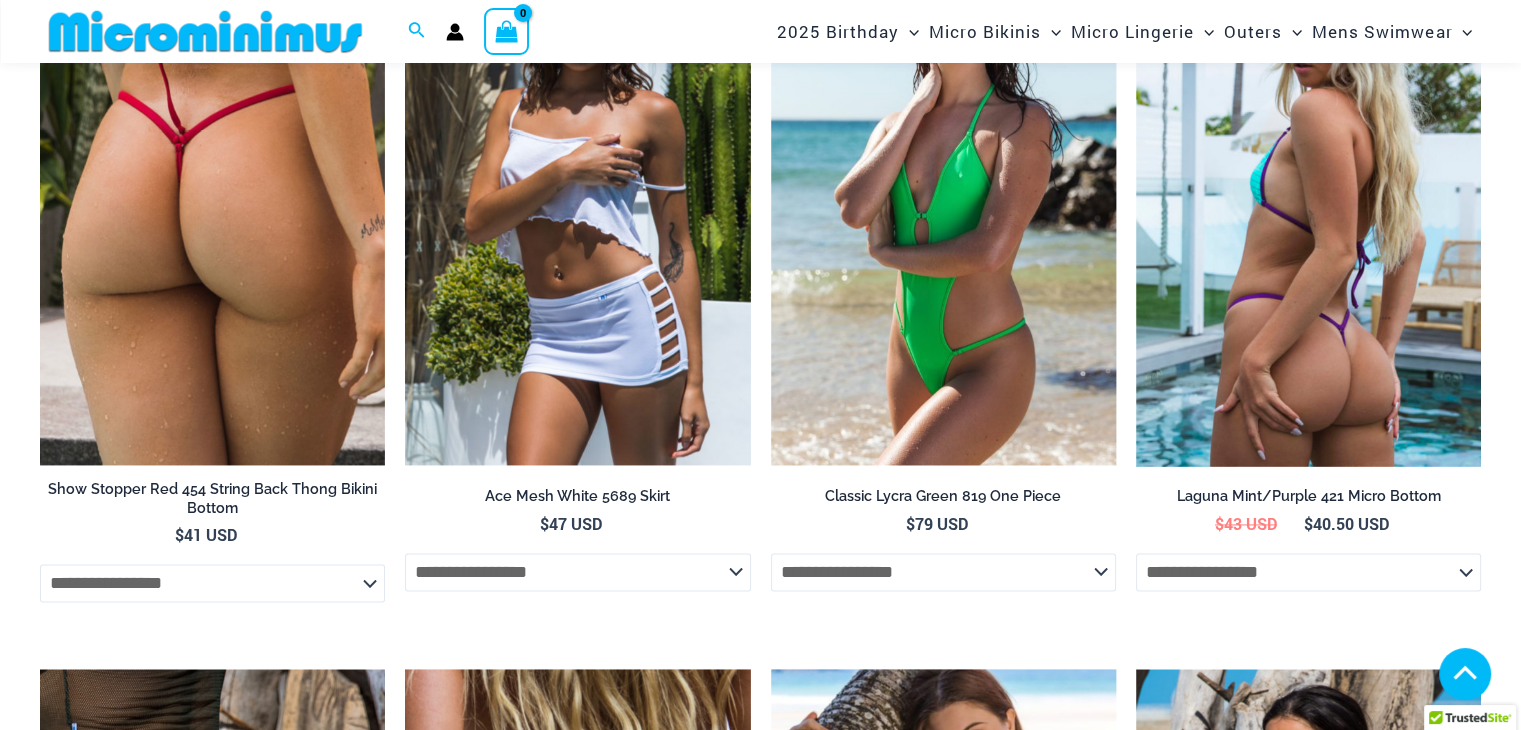 scroll, scrollTop: 3378, scrollLeft: 0, axis: vertical 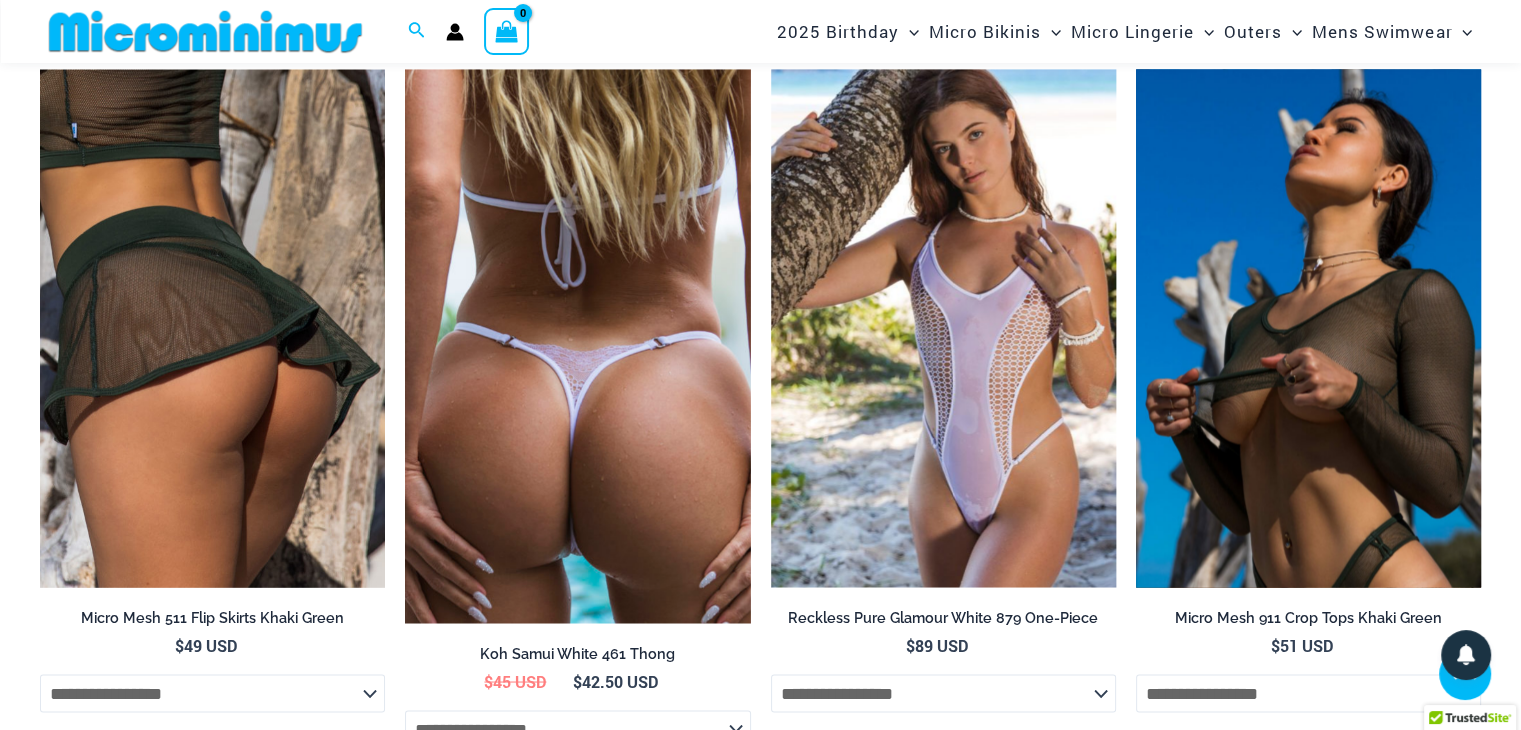 click at bounding box center (1308, 328) 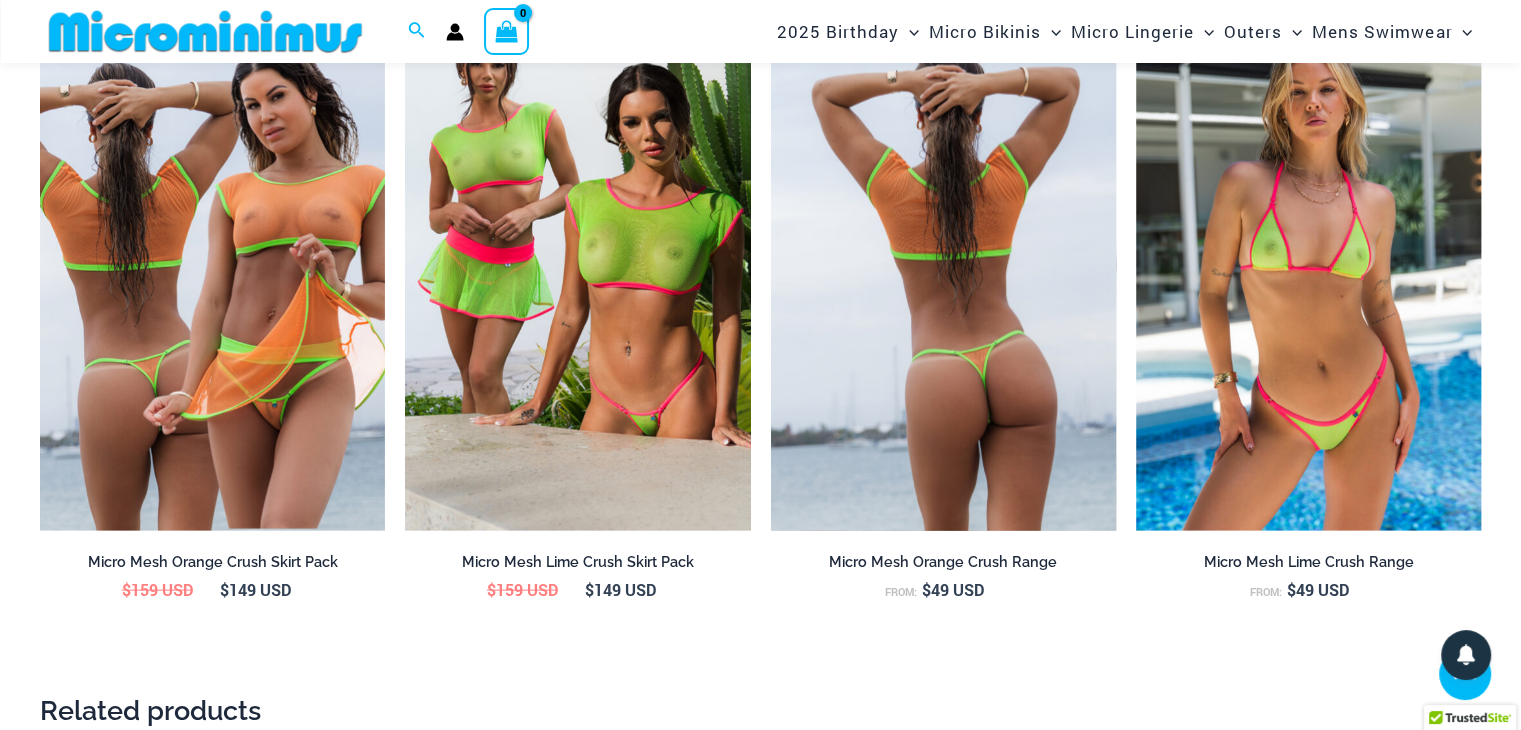 scroll, scrollTop: 4100, scrollLeft: 0, axis: vertical 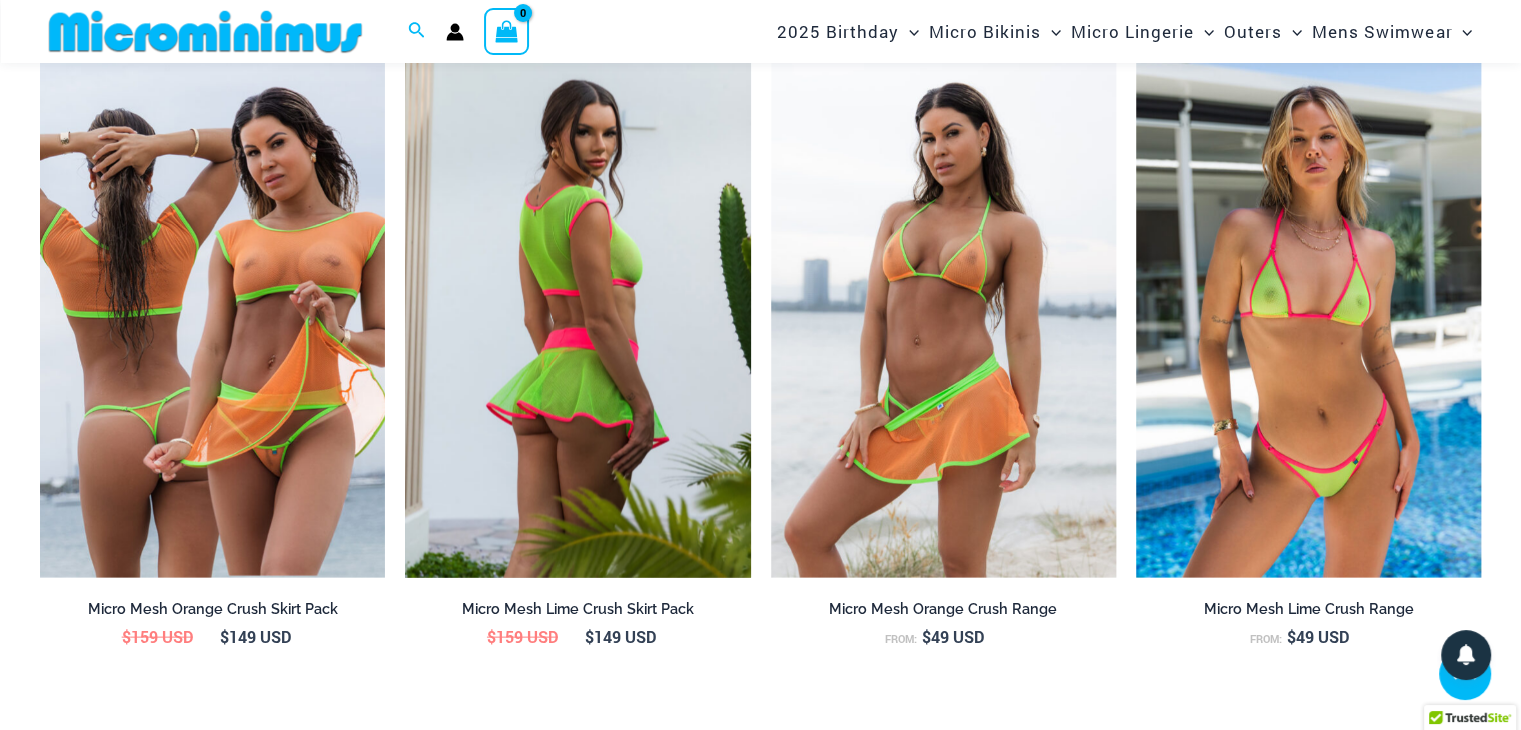 click at bounding box center (577, 320) 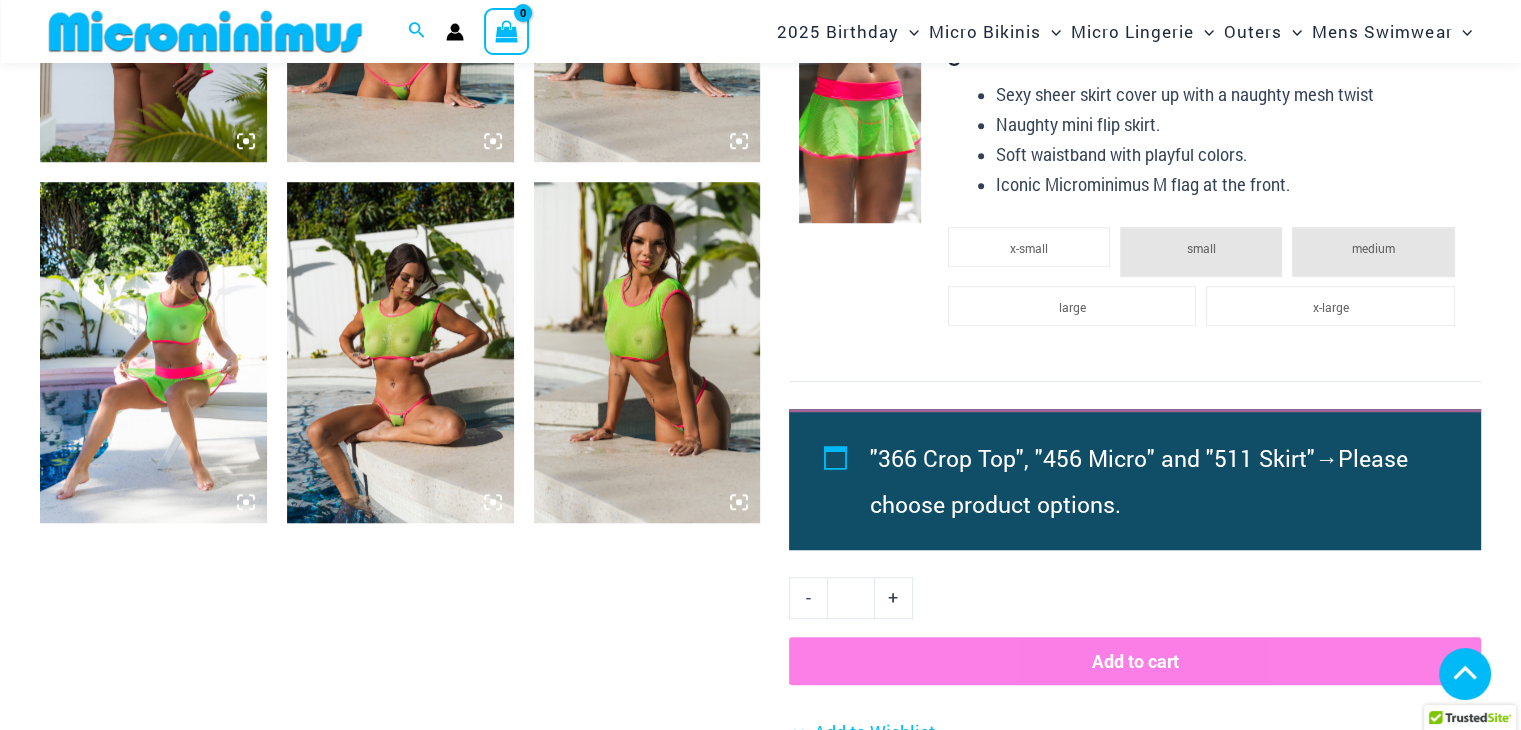 scroll, scrollTop: 1584, scrollLeft: 0, axis: vertical 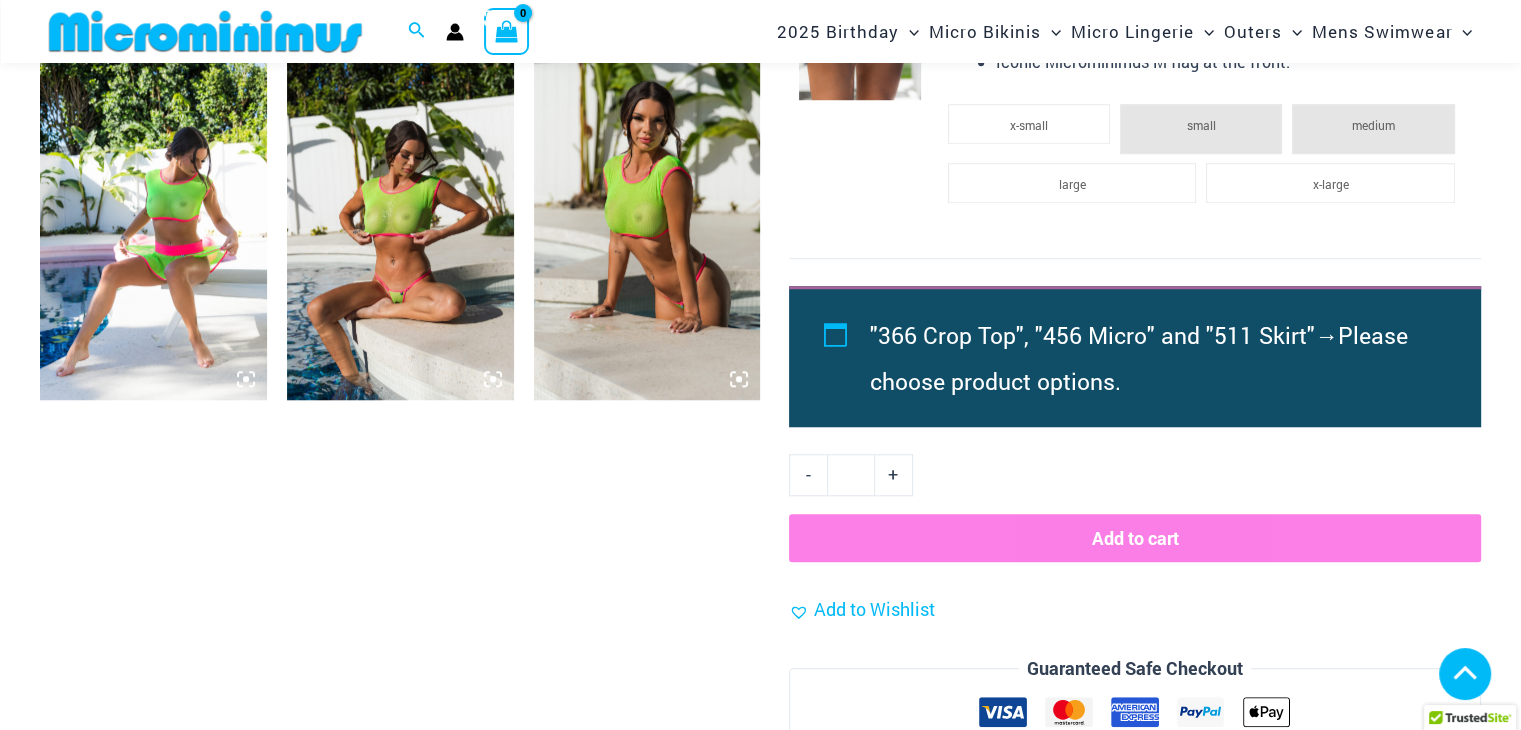 click at bounding box center (400, 229) 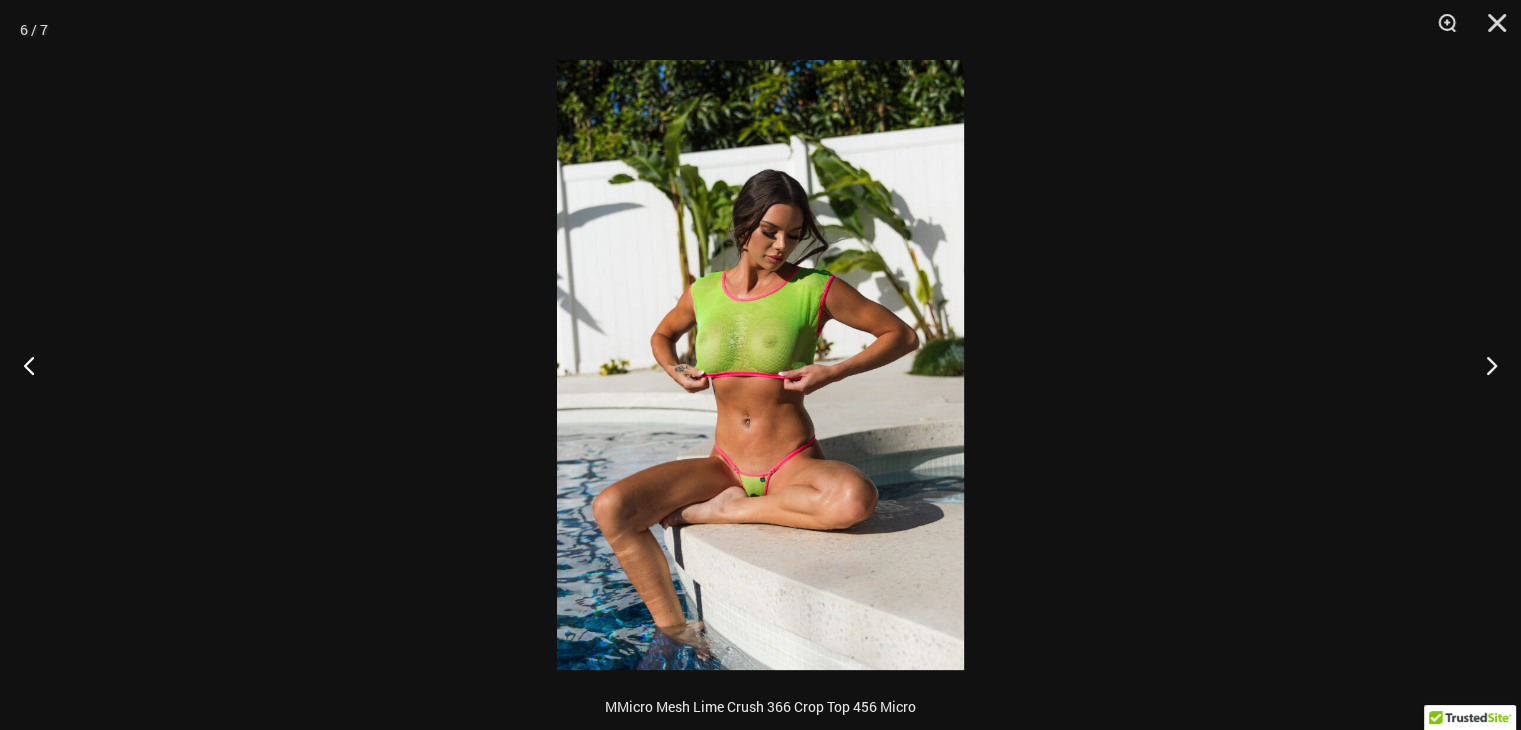 click at bounding box center (760, 365) 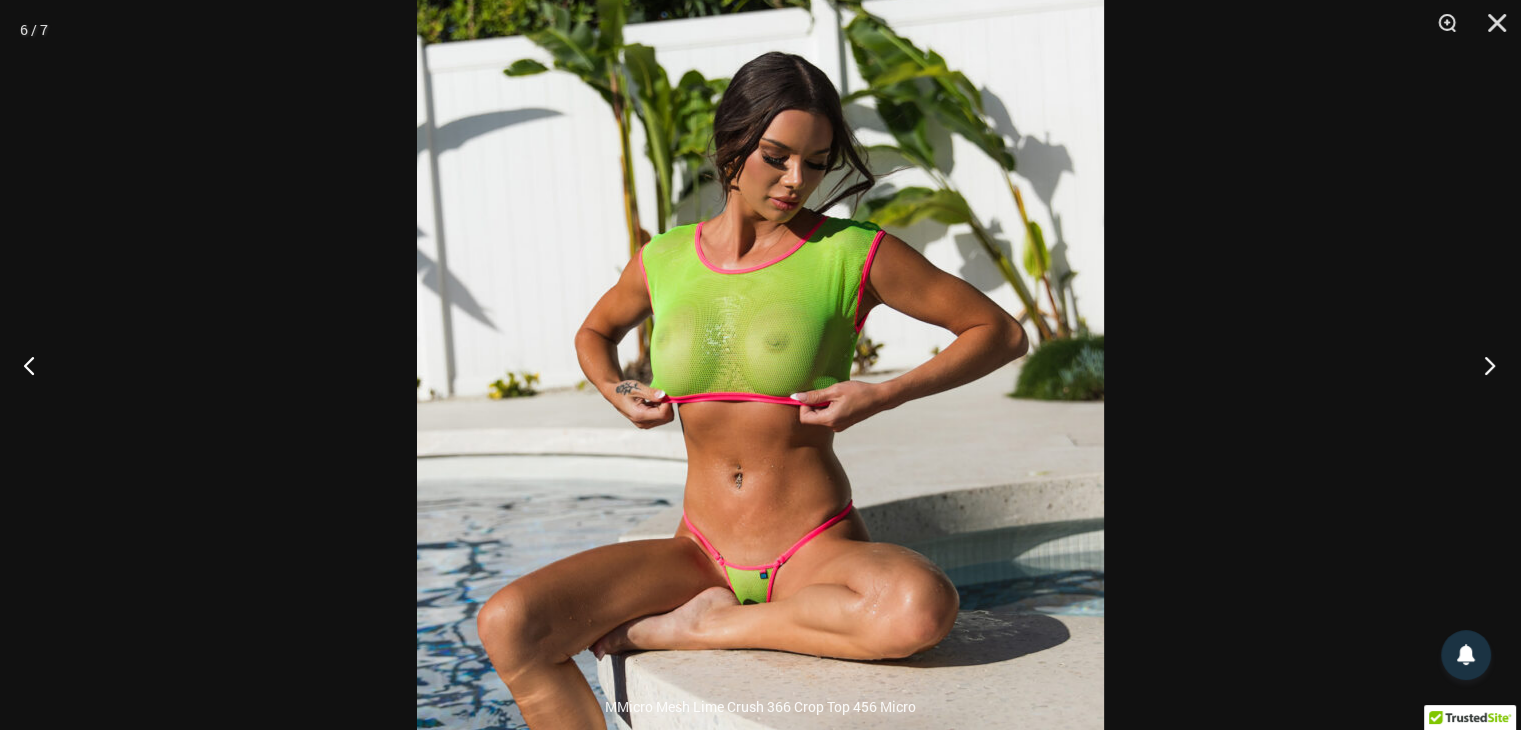 click at bounding box center [1483, 365] 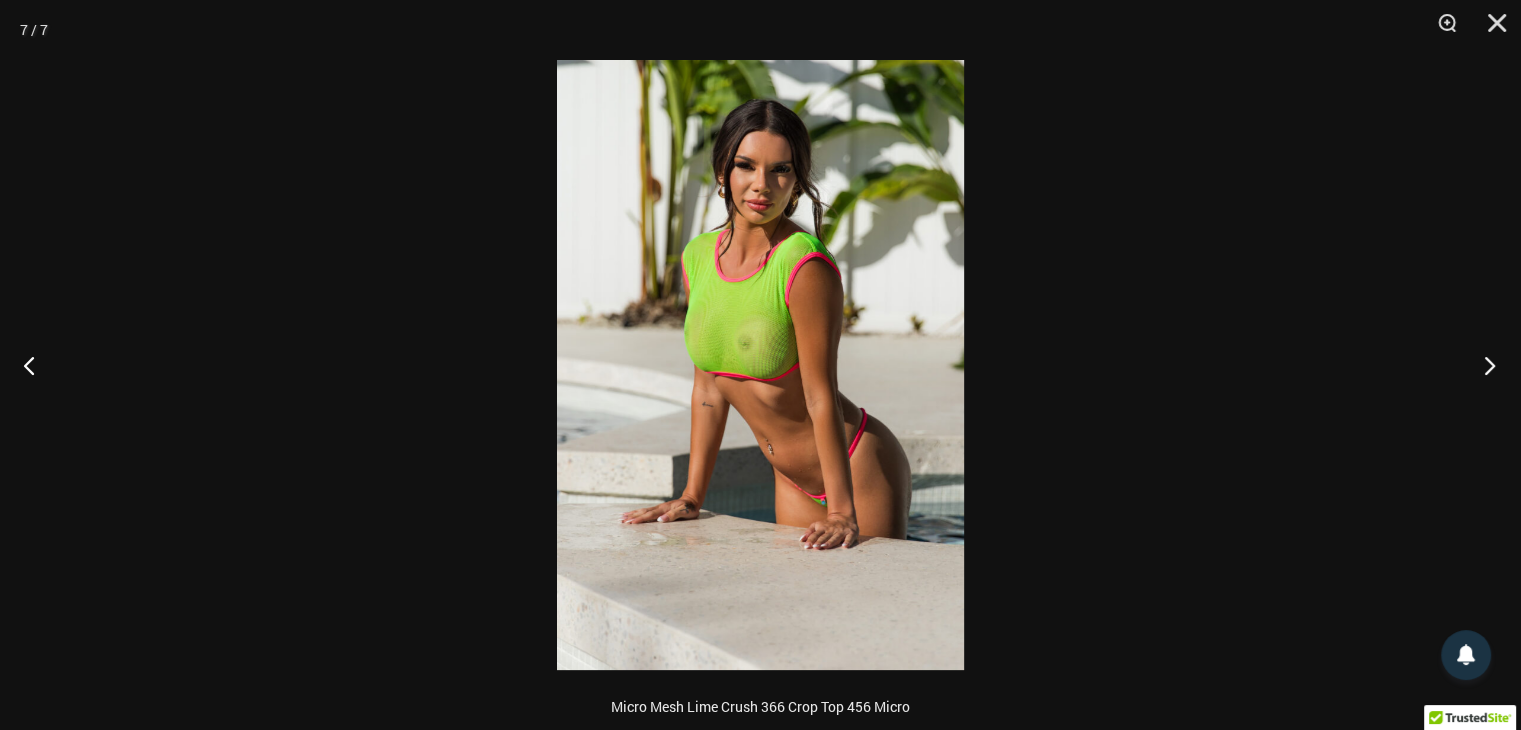 click at bounding box center [1483, 365] 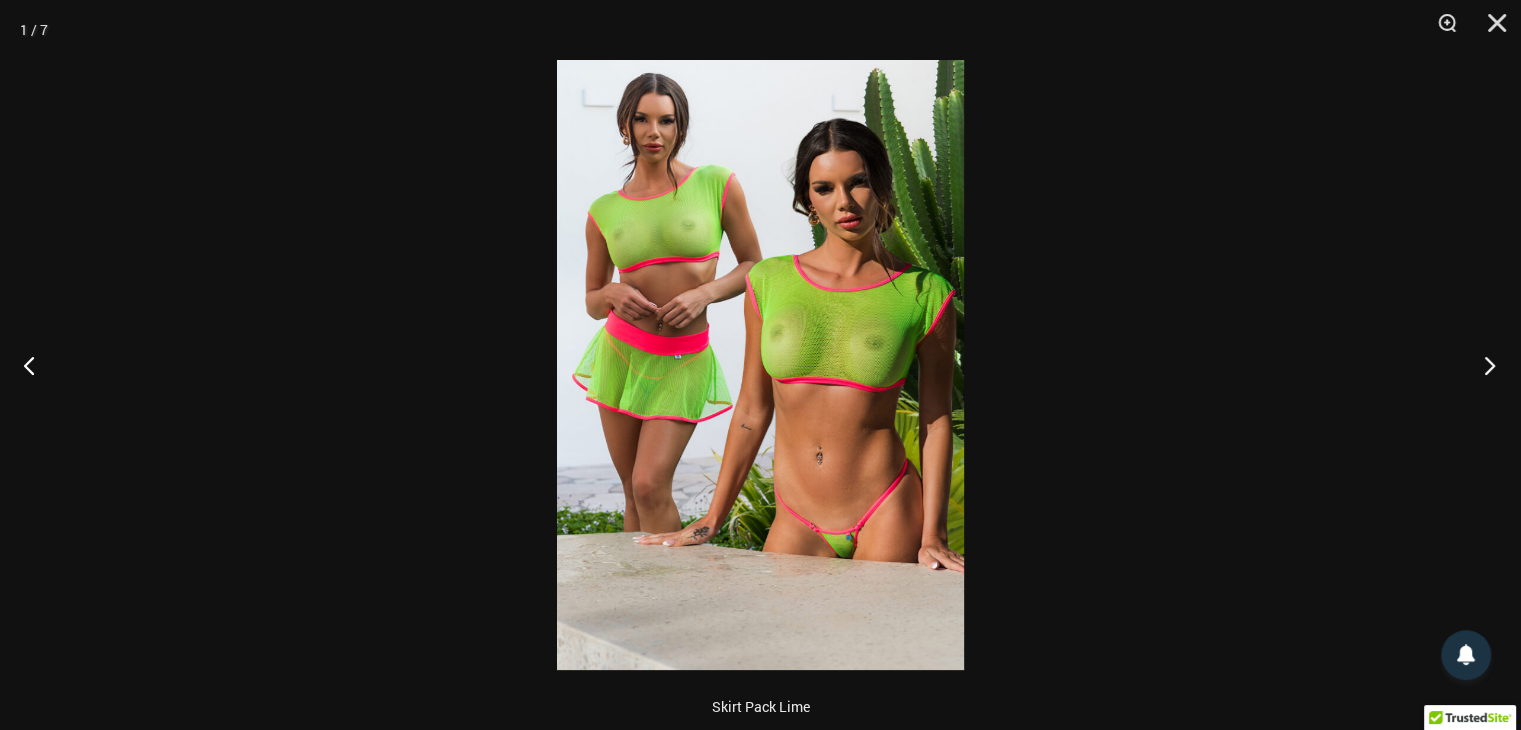 click at bounding box center [1483, 365] 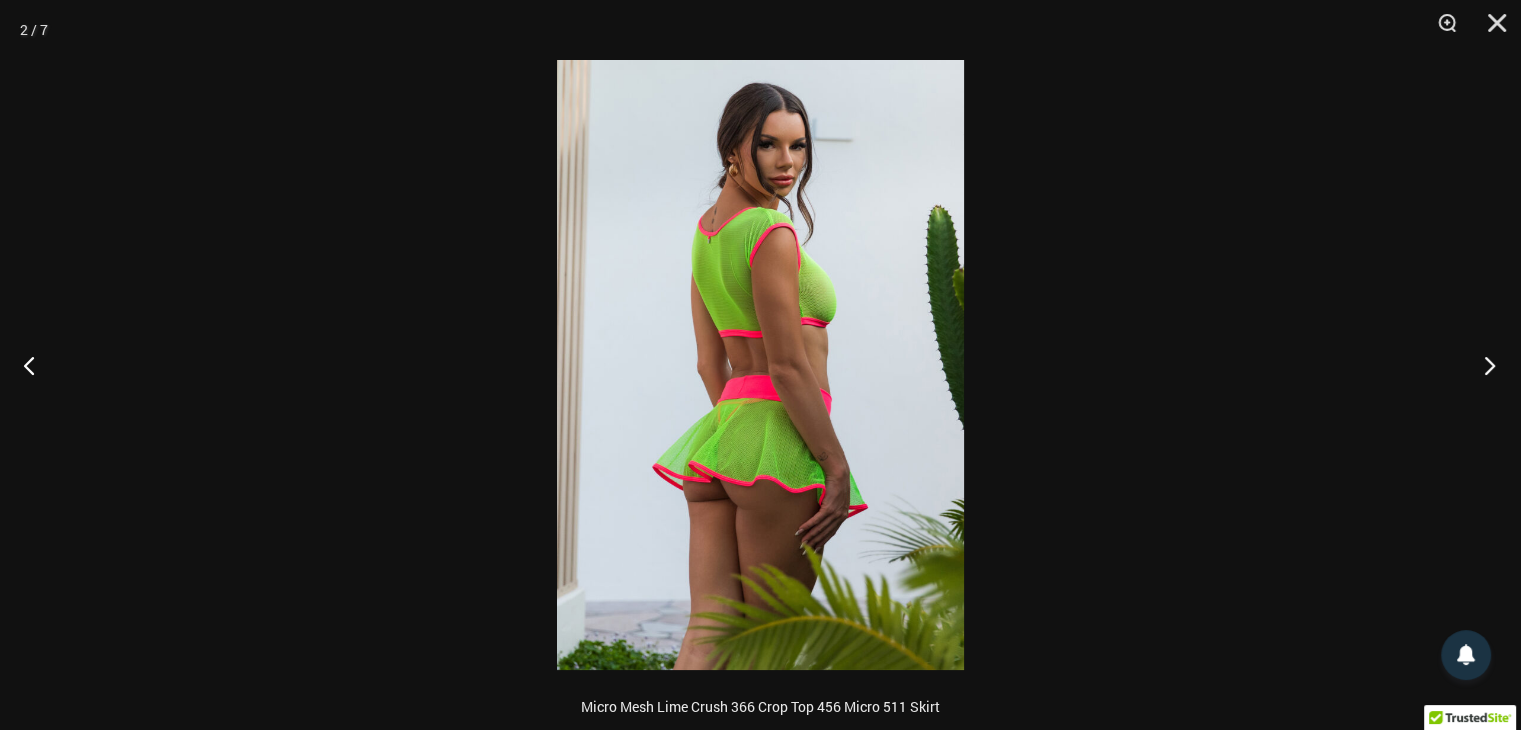 click at bounding box center (1483, 365) 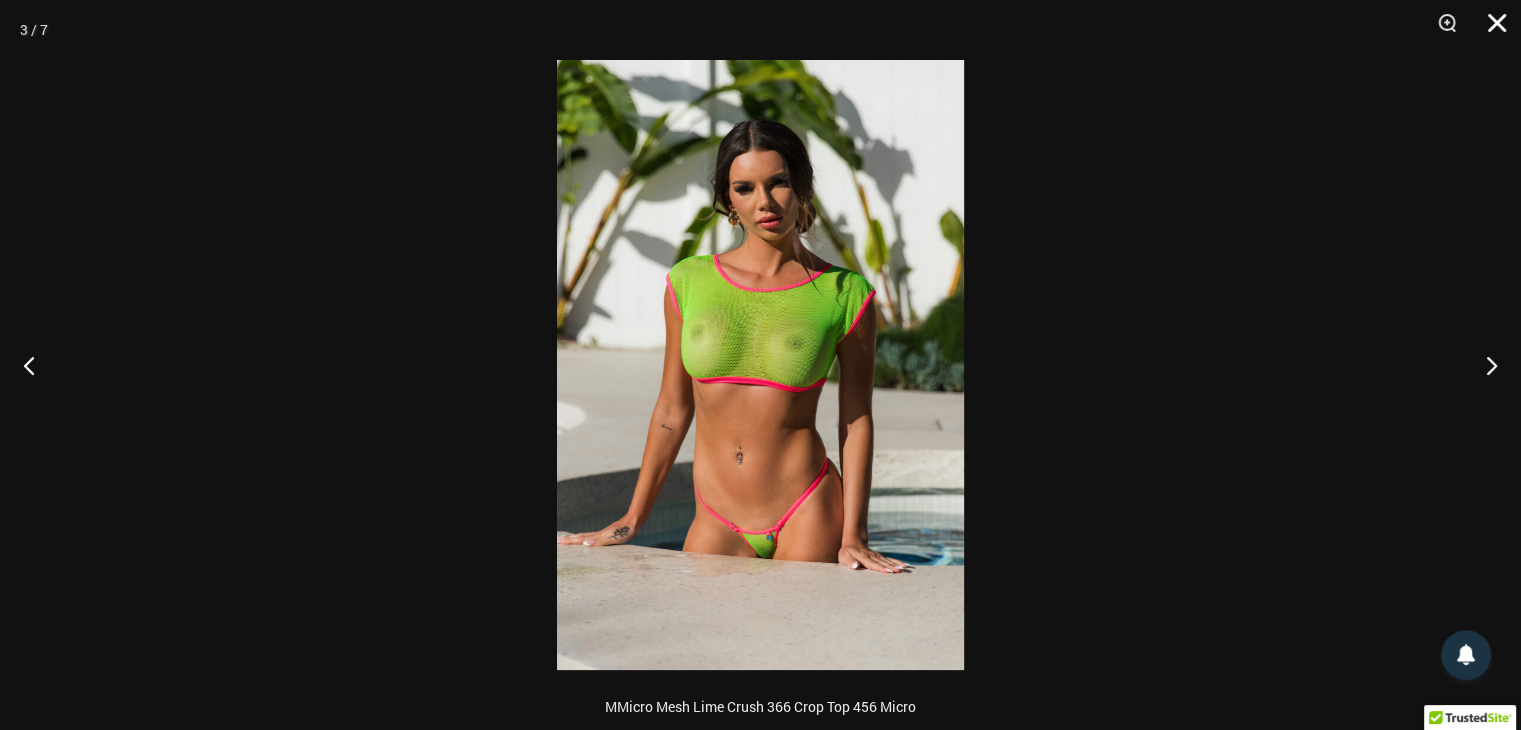 click at bounding box center [1490, 30] 